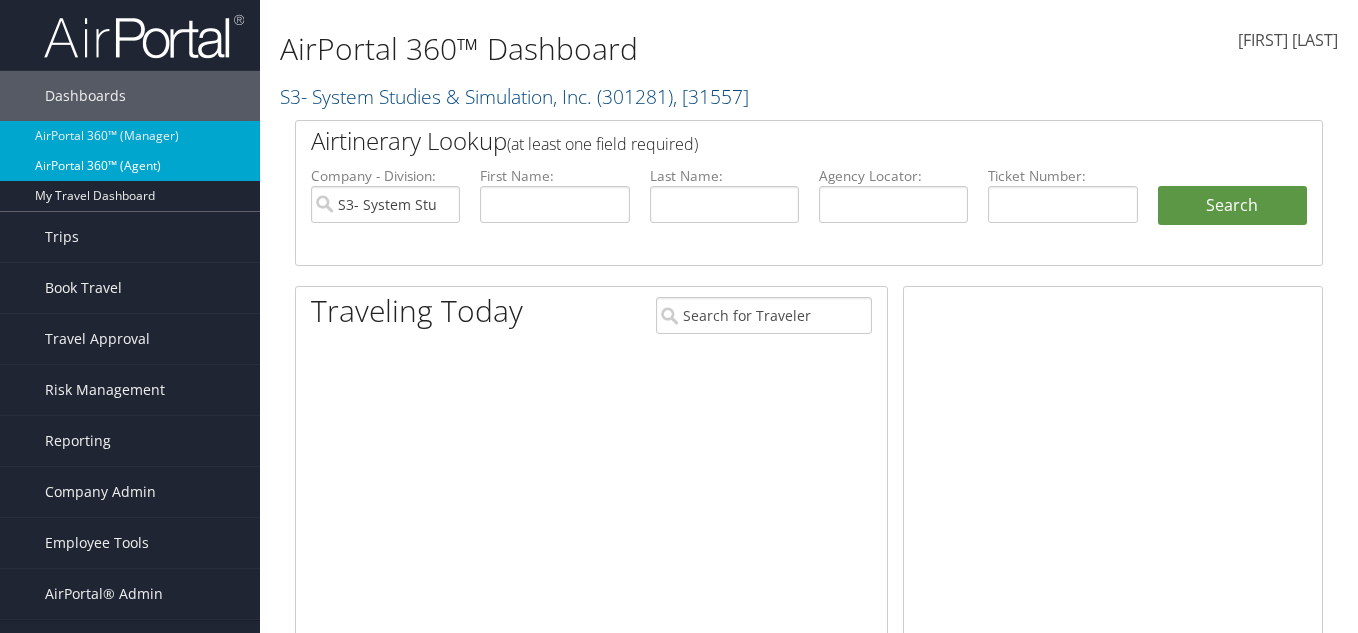scroll, scrollTop: 0, scrollLeft: 0, axis: both 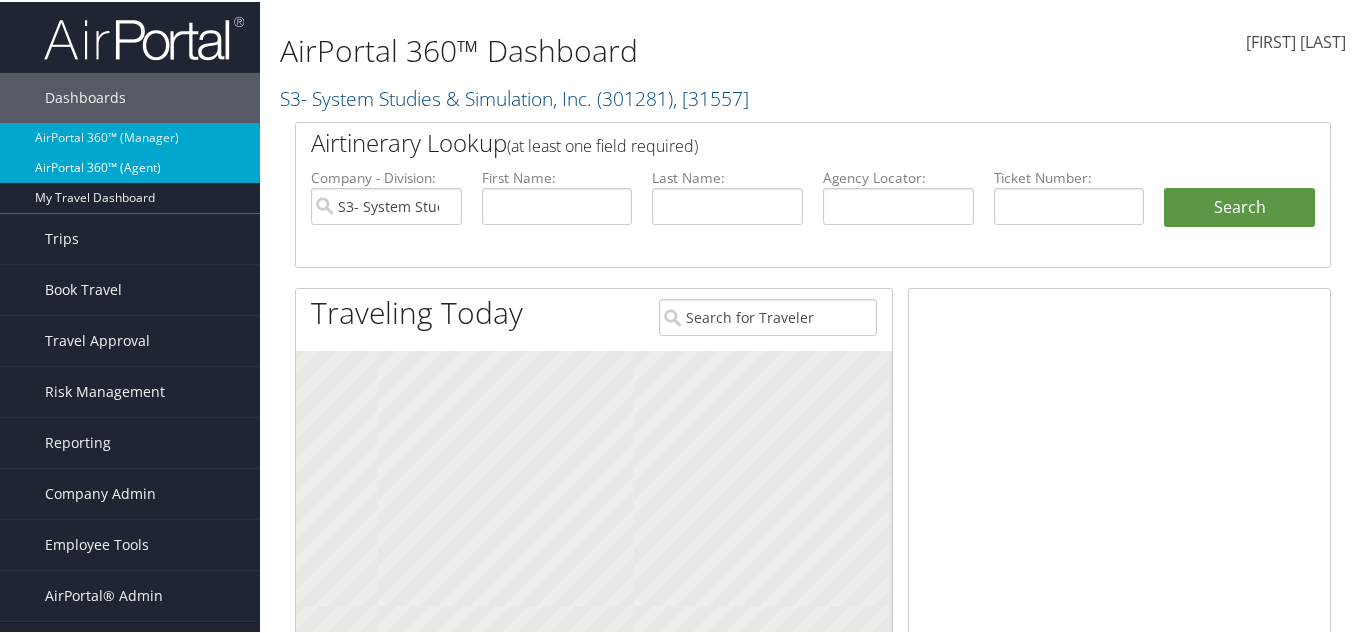 click on "AirPortal 360™ (Agent)" at bounding box center (130, 166) 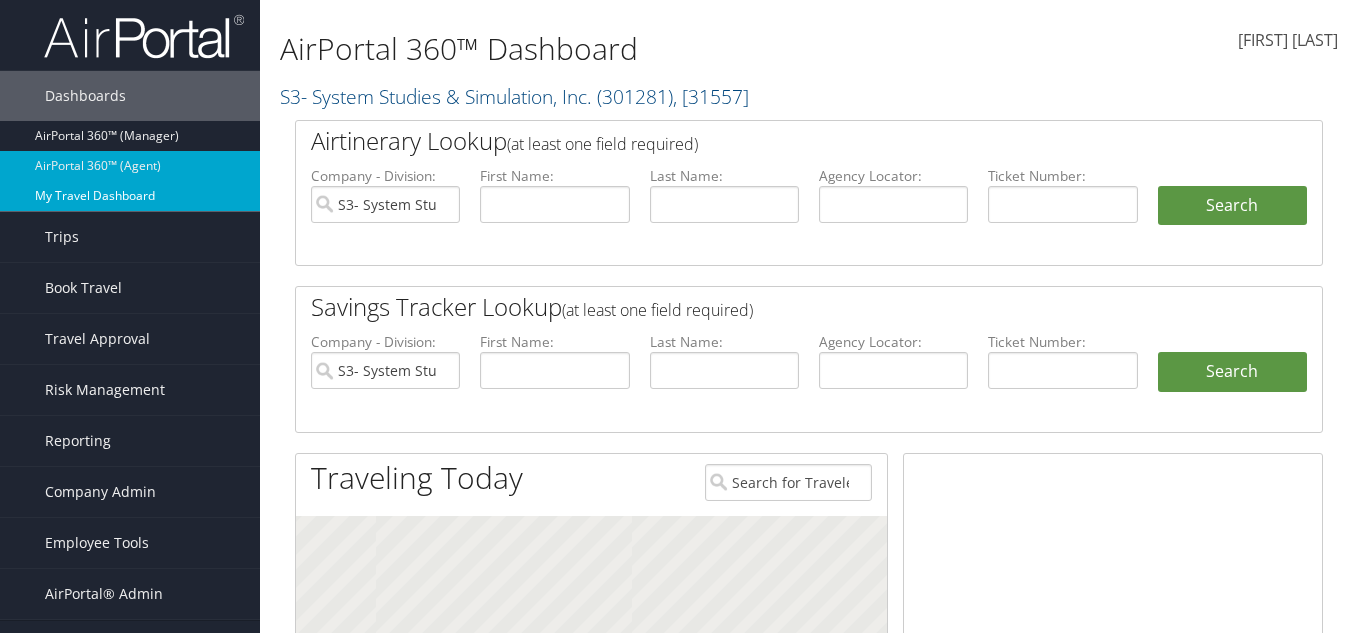 scroll, scrollTop: 0, scrollLeft: 0, axis: both 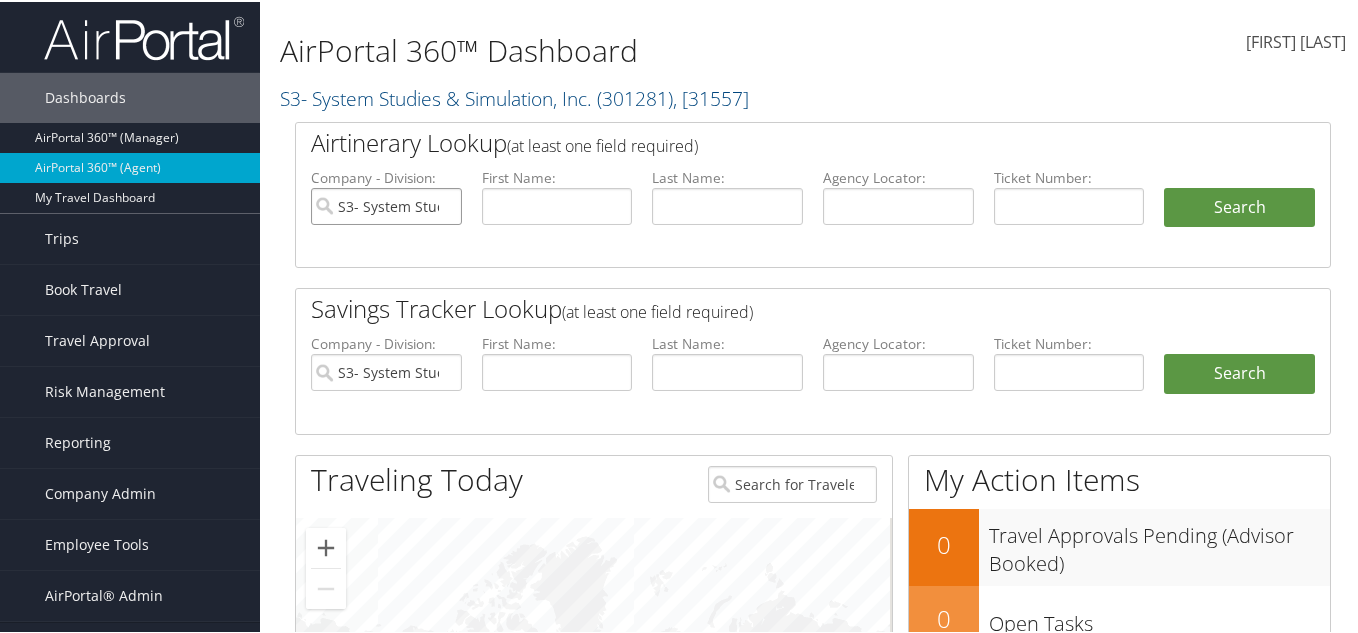 click on "S3- System Studies & Simulation, Inc." at bounding box center [386, 204] 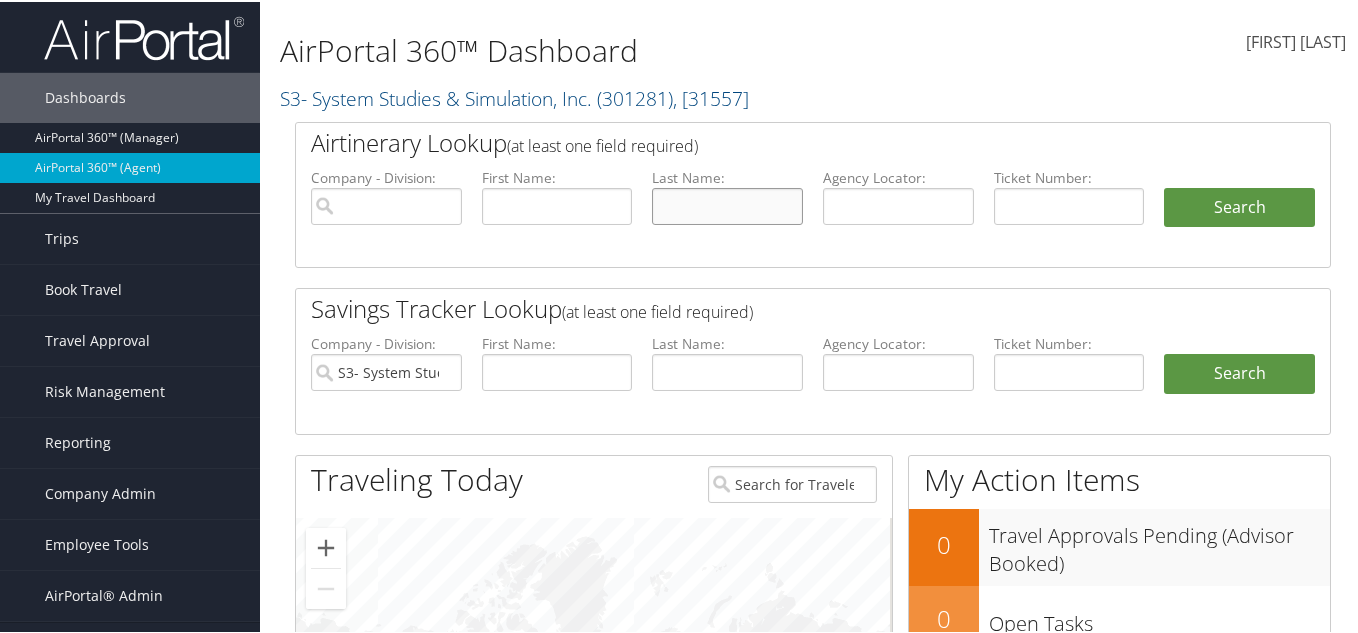 click at bounding box center [727, 204] 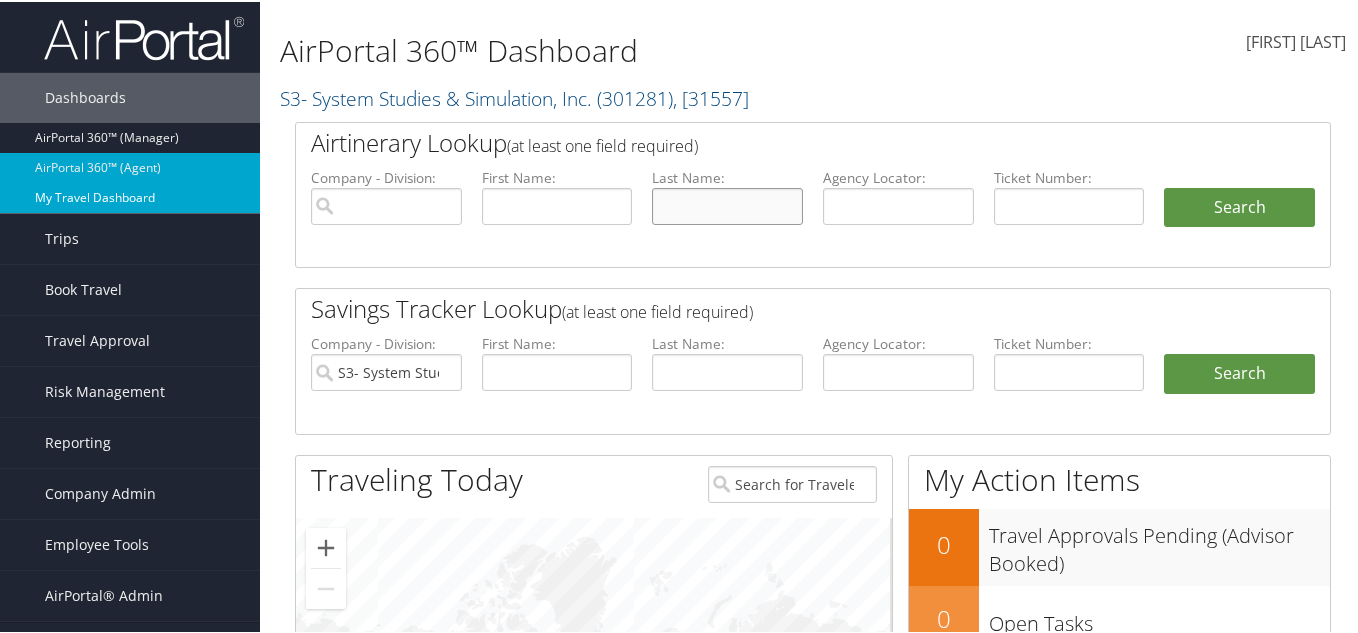 paste on "Jenkins" 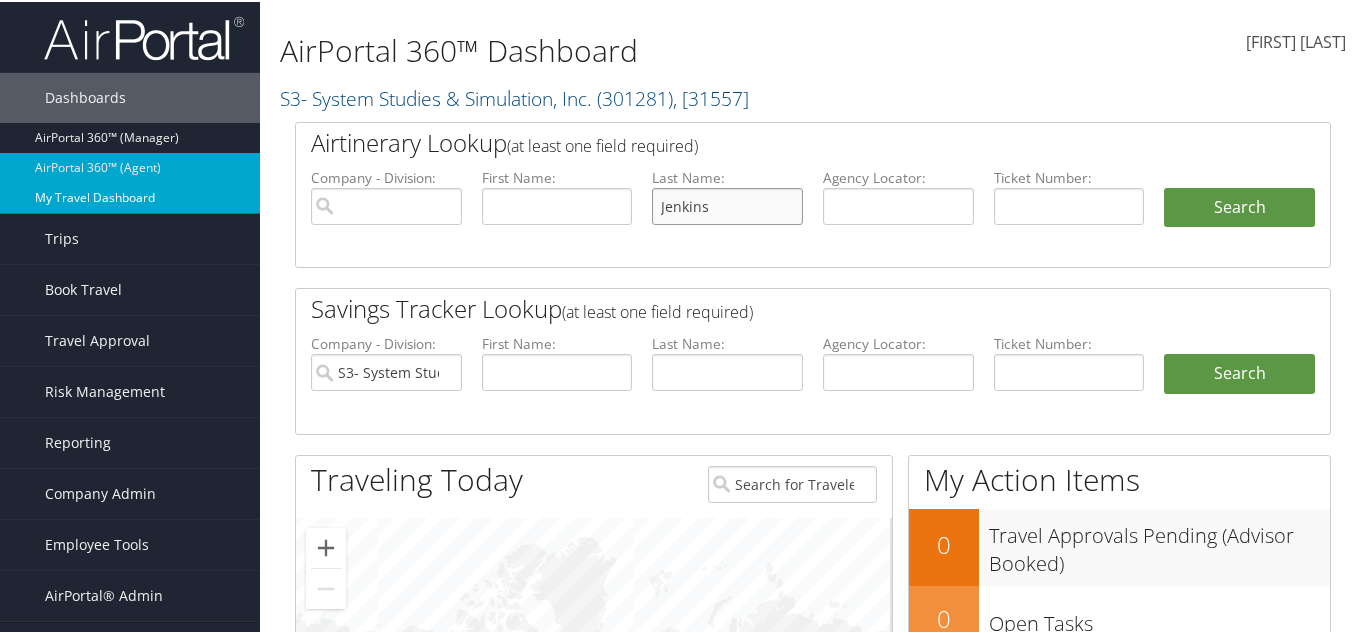 type on "Jenkins" 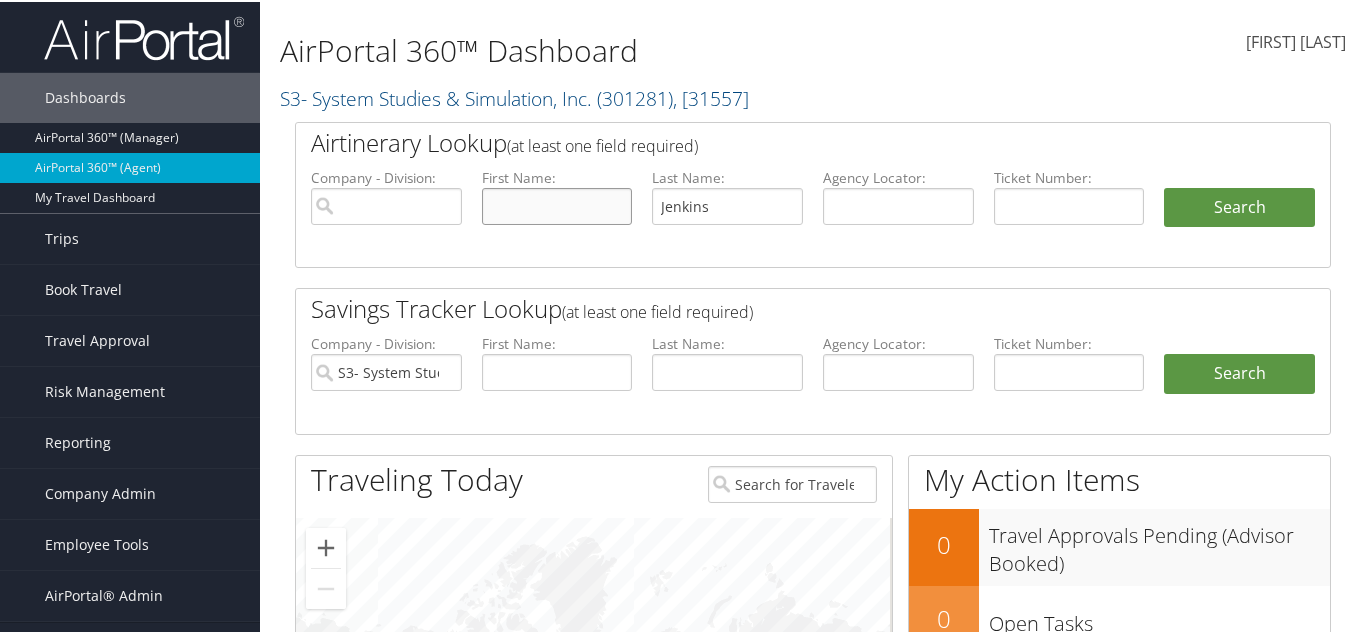 click at bounding box center (557, 204) 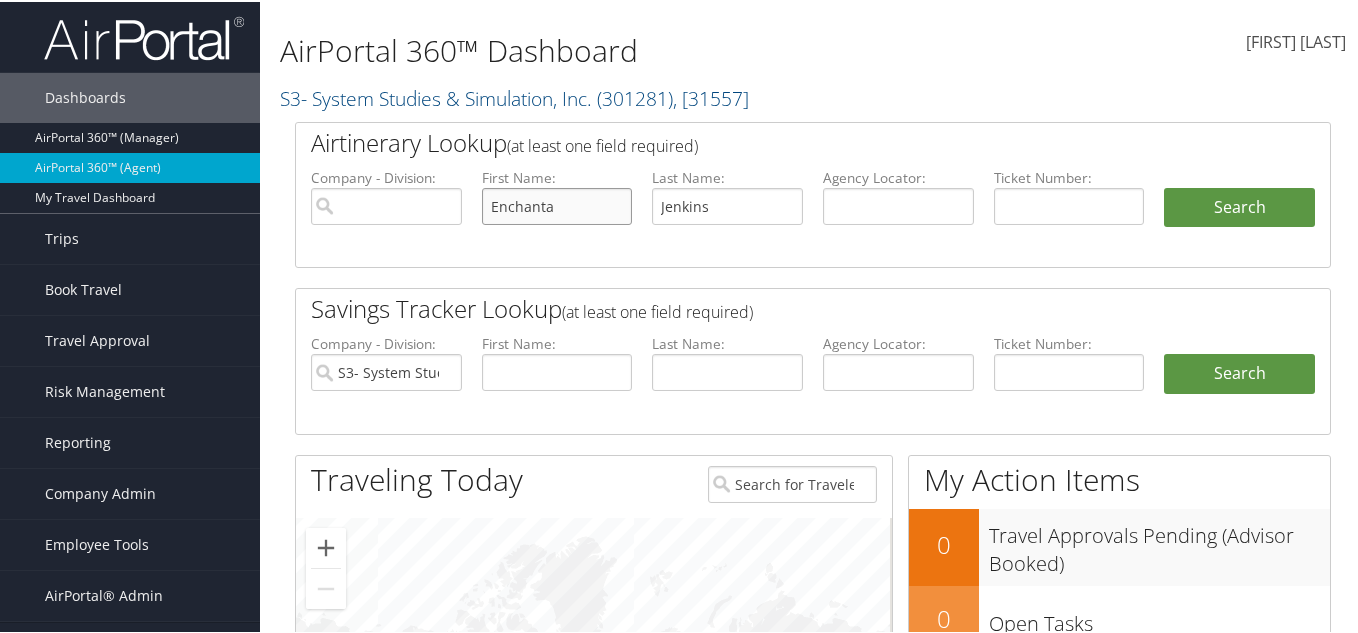 type on "Enchanta" 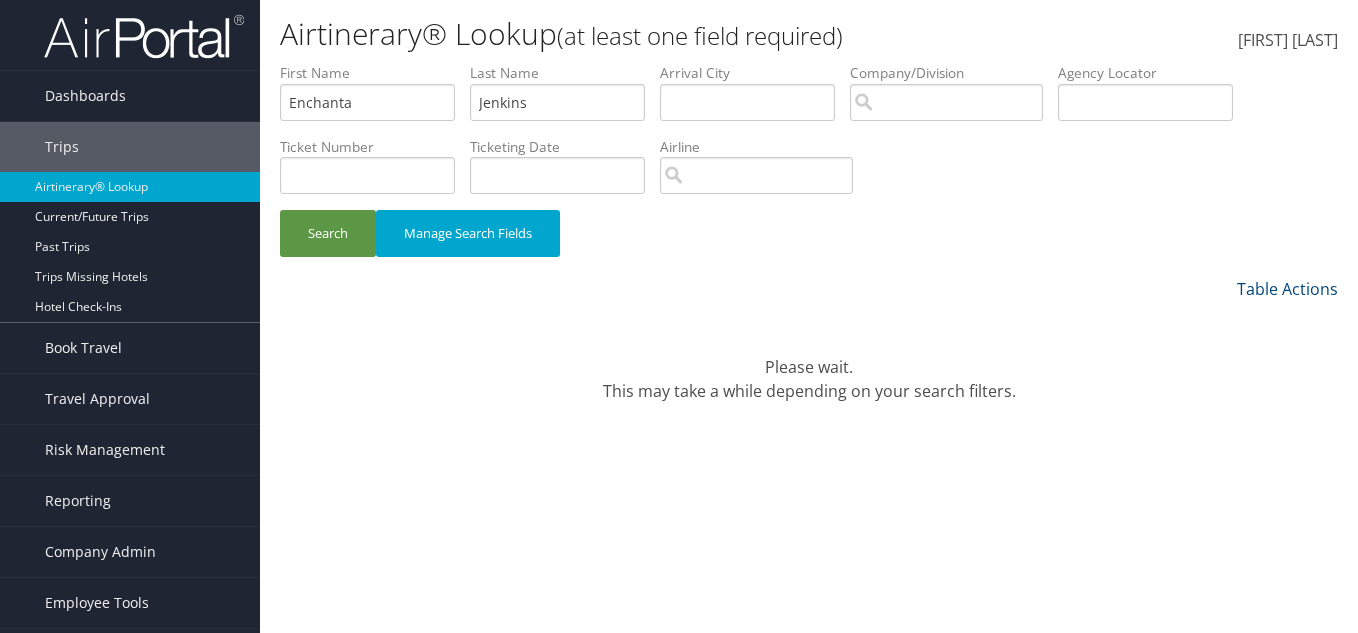 scroll, scrollTop: 0, scrollLeft: 0, axis: both 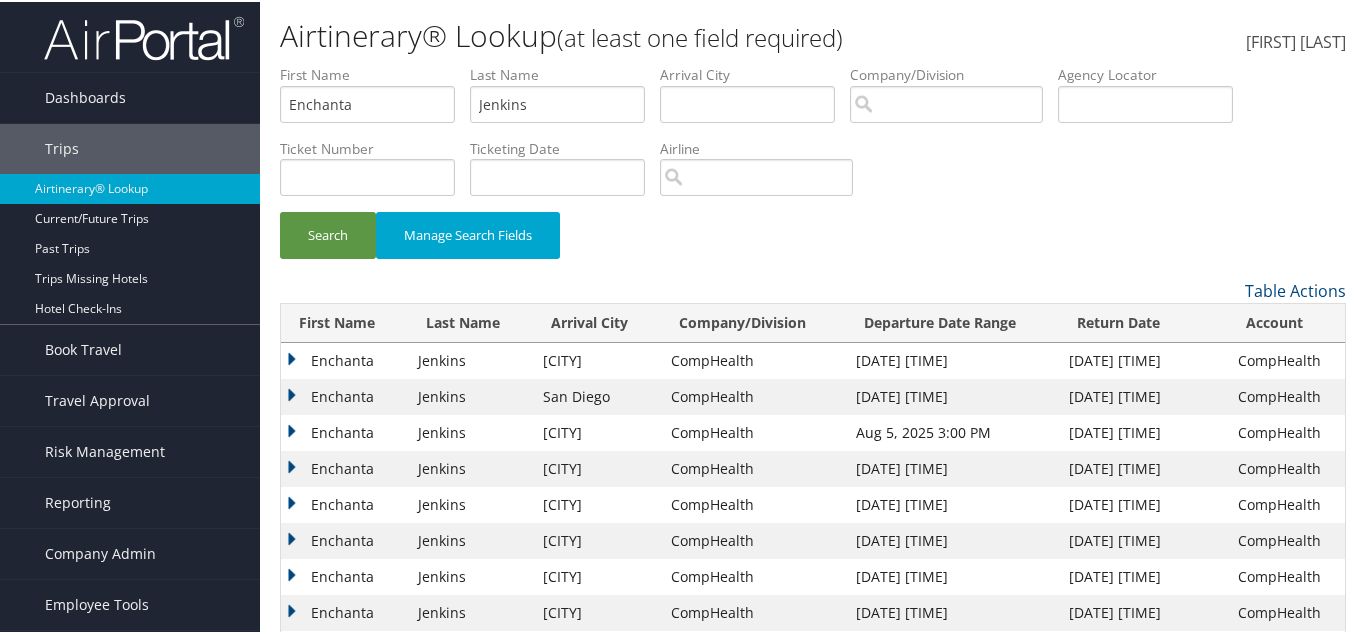 click on "Enchanta" at bounding box center (344, 395) 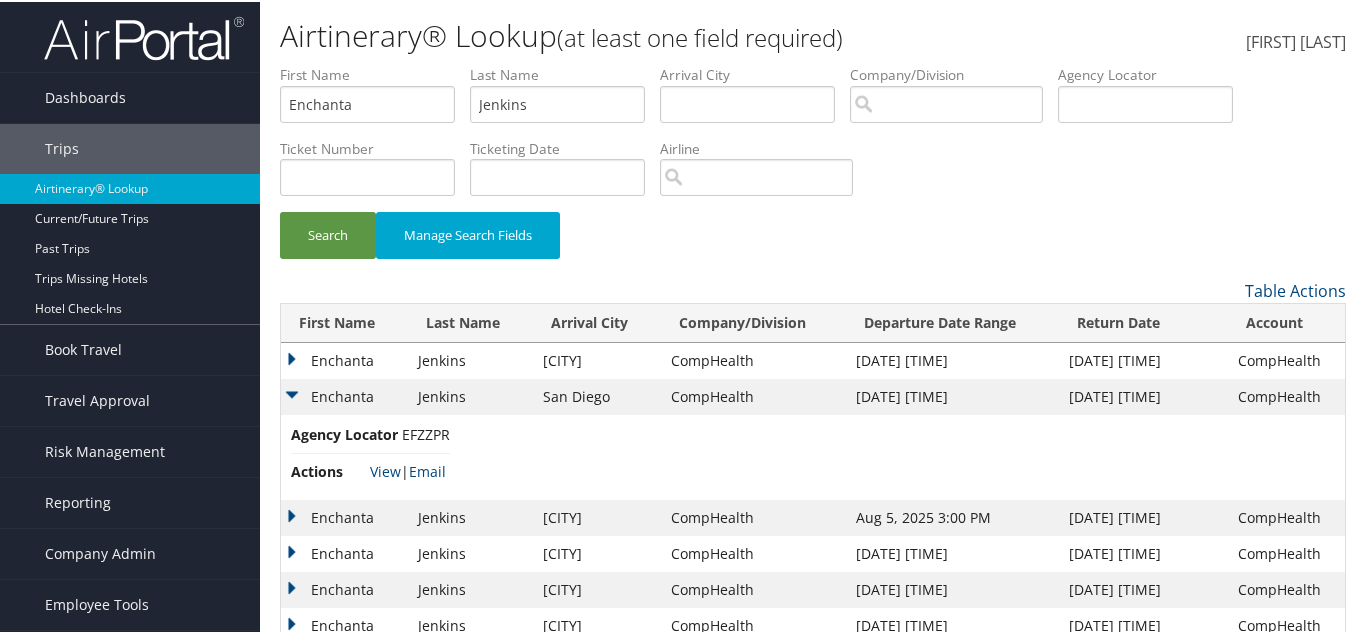 click on "EFZZPR" at bounding box center (426, 432) 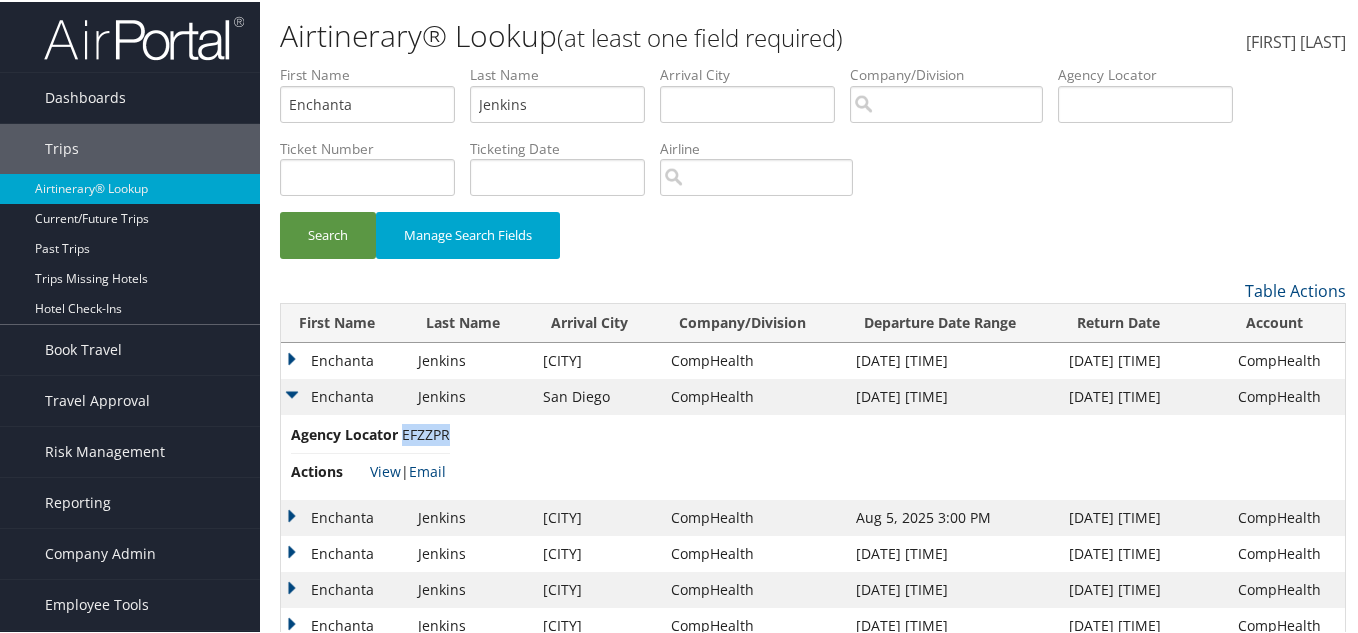 click on "EFZZPR" at bounding box center (426, 432) 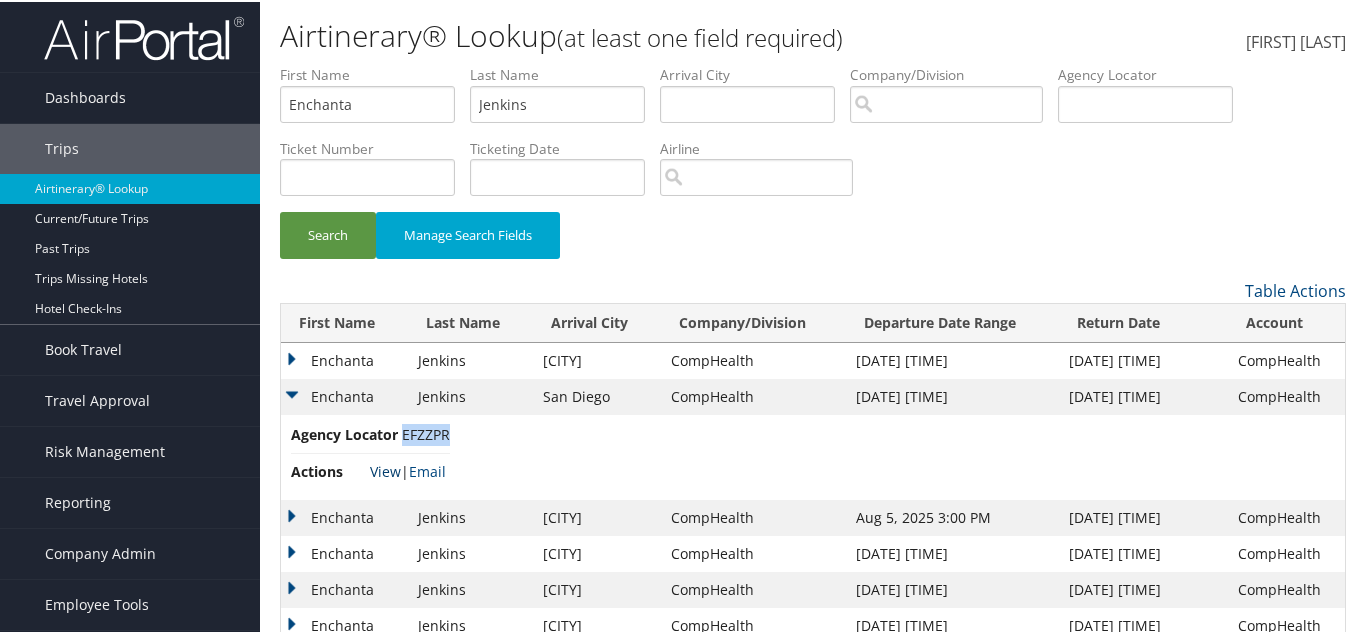 click on "View" at bounding box center [385, 469] 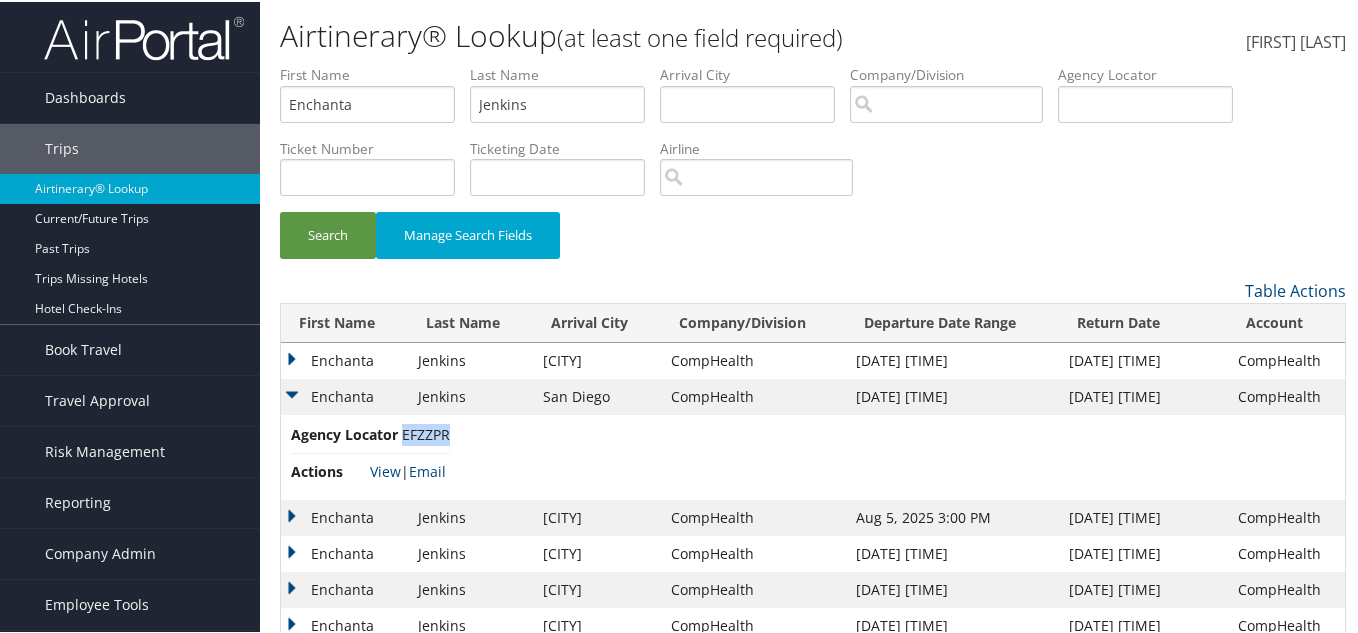 copy on "EFZZPR" 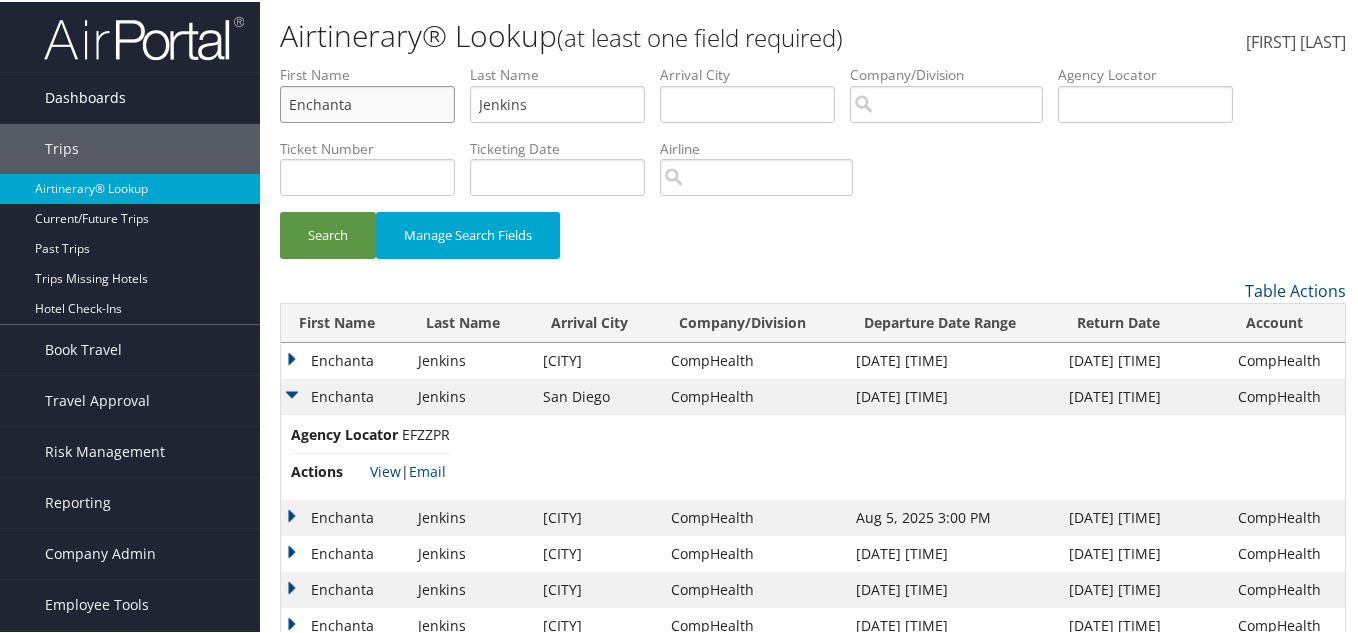 drag, startPoint x: 392, startPoint y: 101, endPoint x: 232, endPoint y: 109, distance: 160.19987 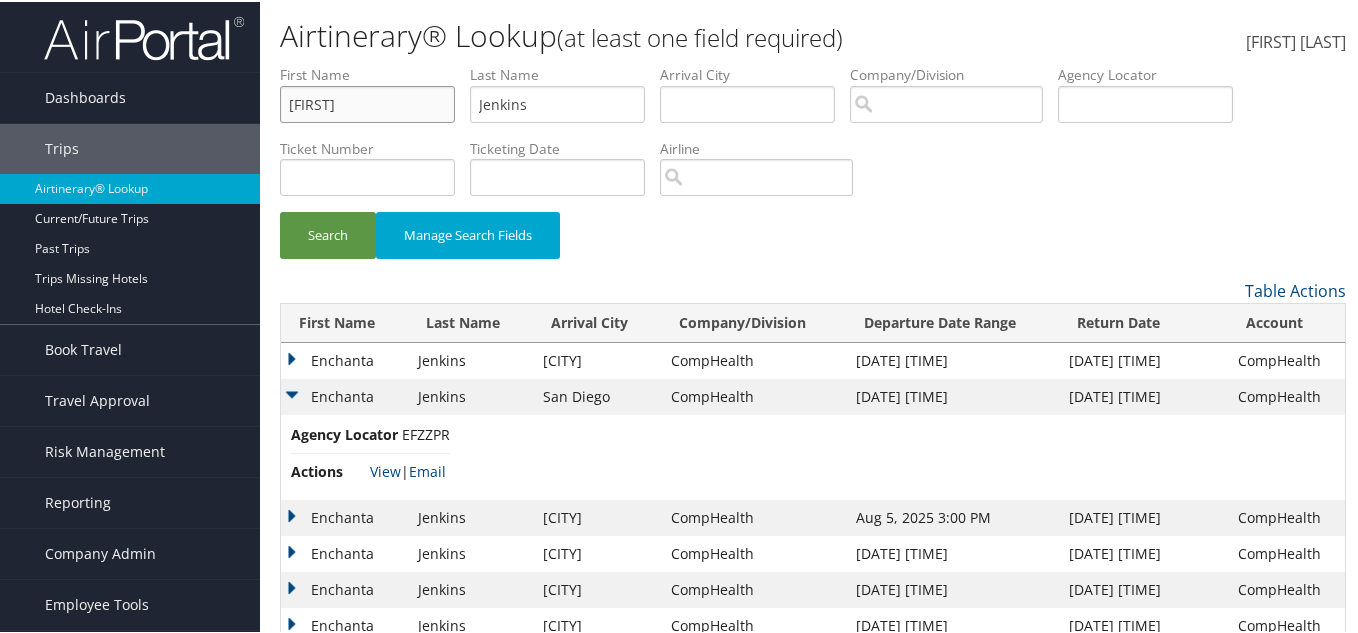 type on "carolina" 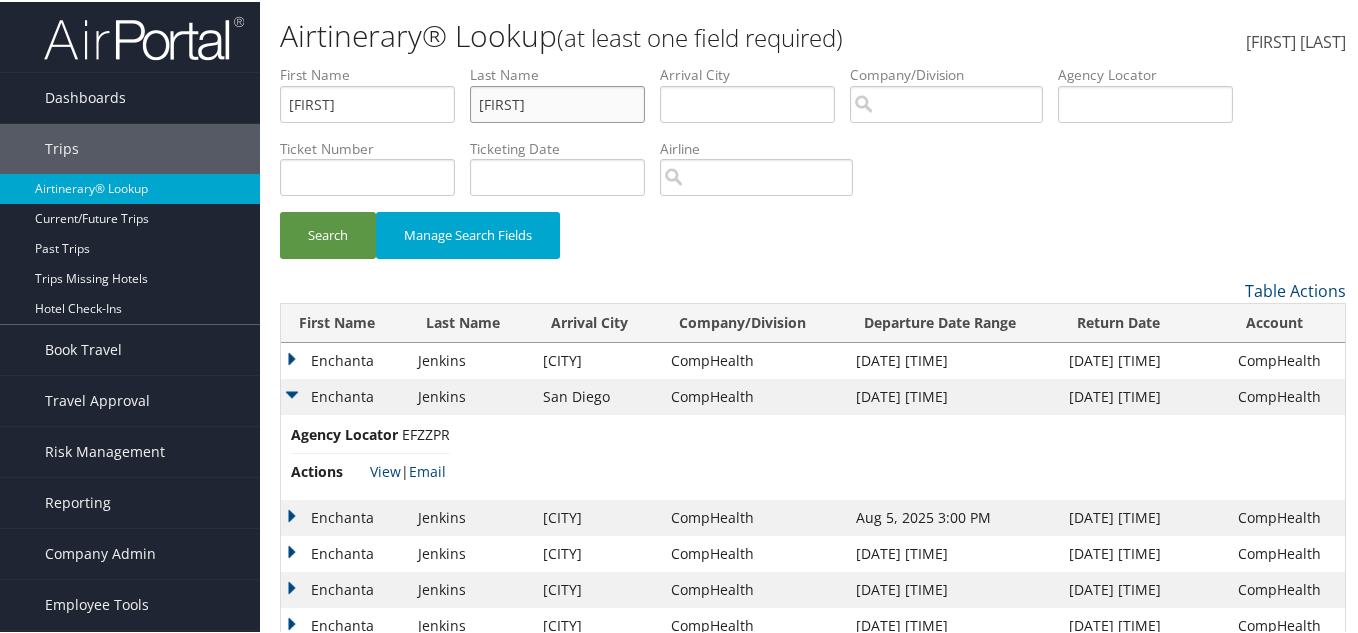 type on "restini" 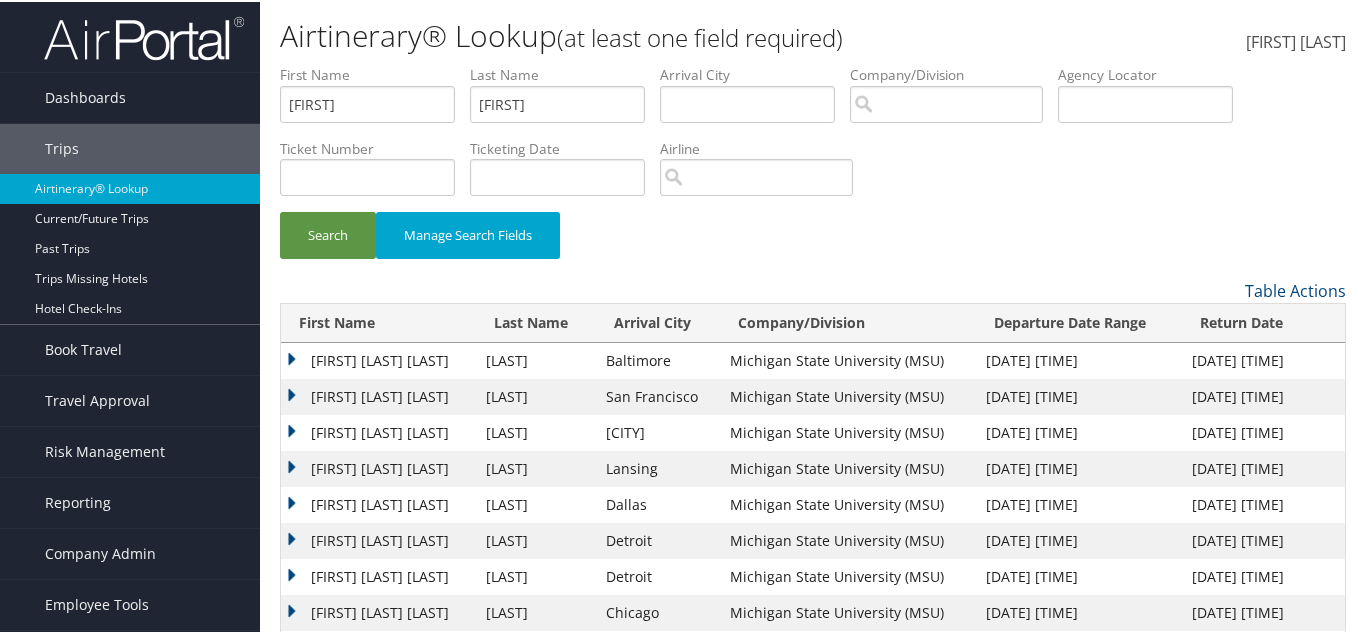 click on "CAROLINA BARALDI ARAUJO" at bounding box center (378, 395) 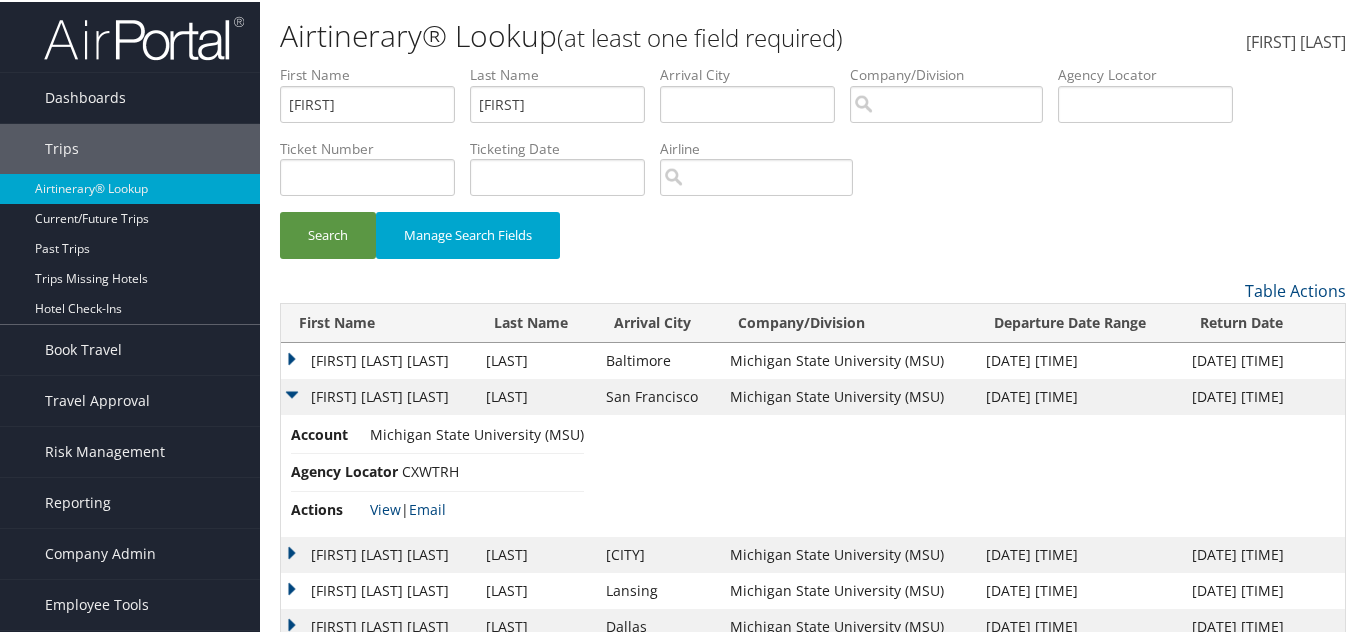 click on "CXWTRH" at bounding box center [430, 469] 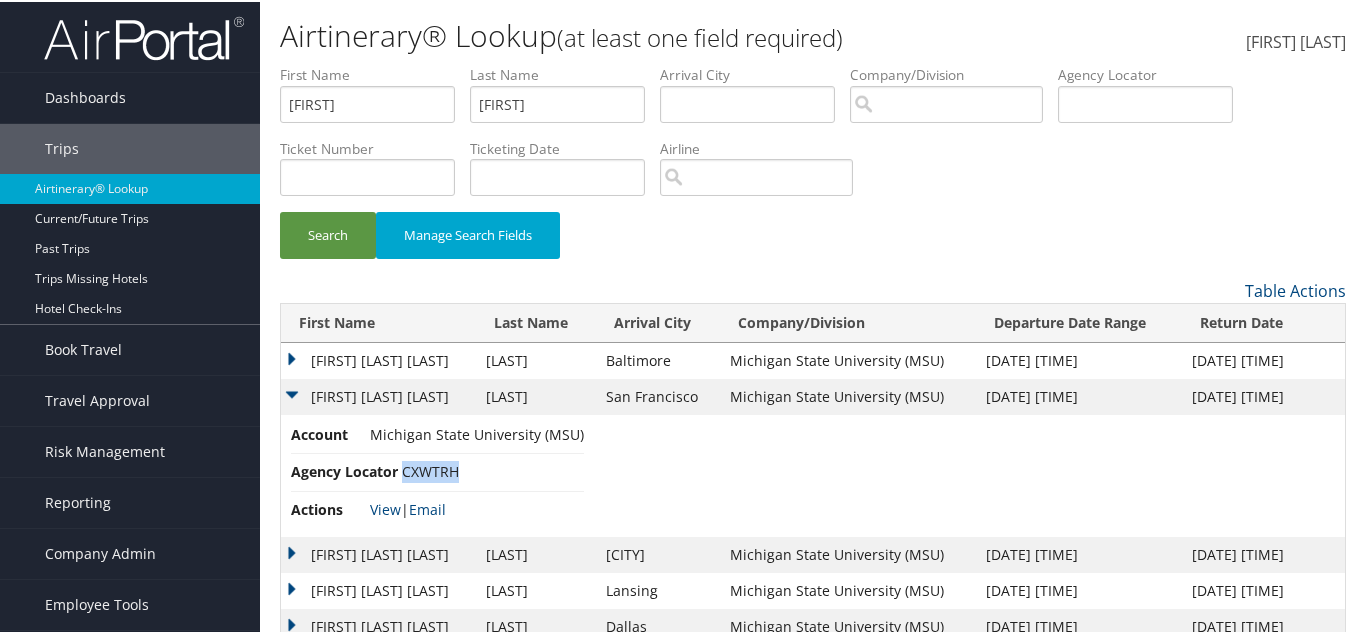 click on "CXWTRH" at bounding box center [430, 469] 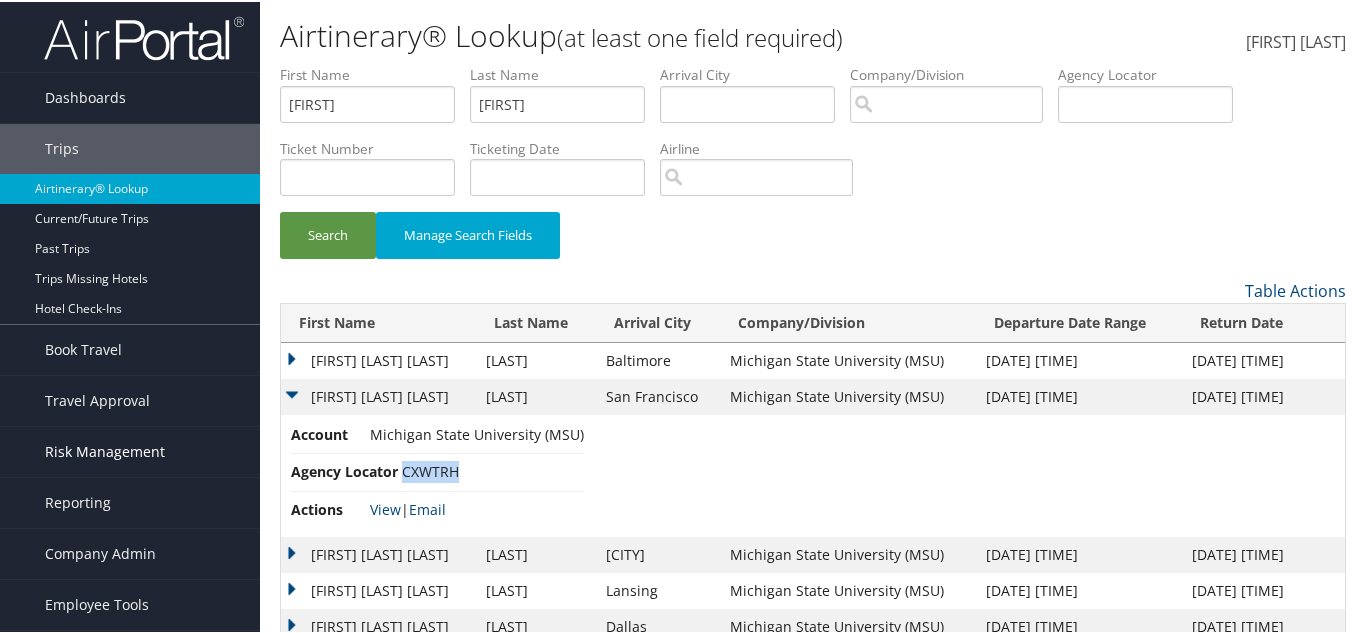 copy on "CXWTRH" 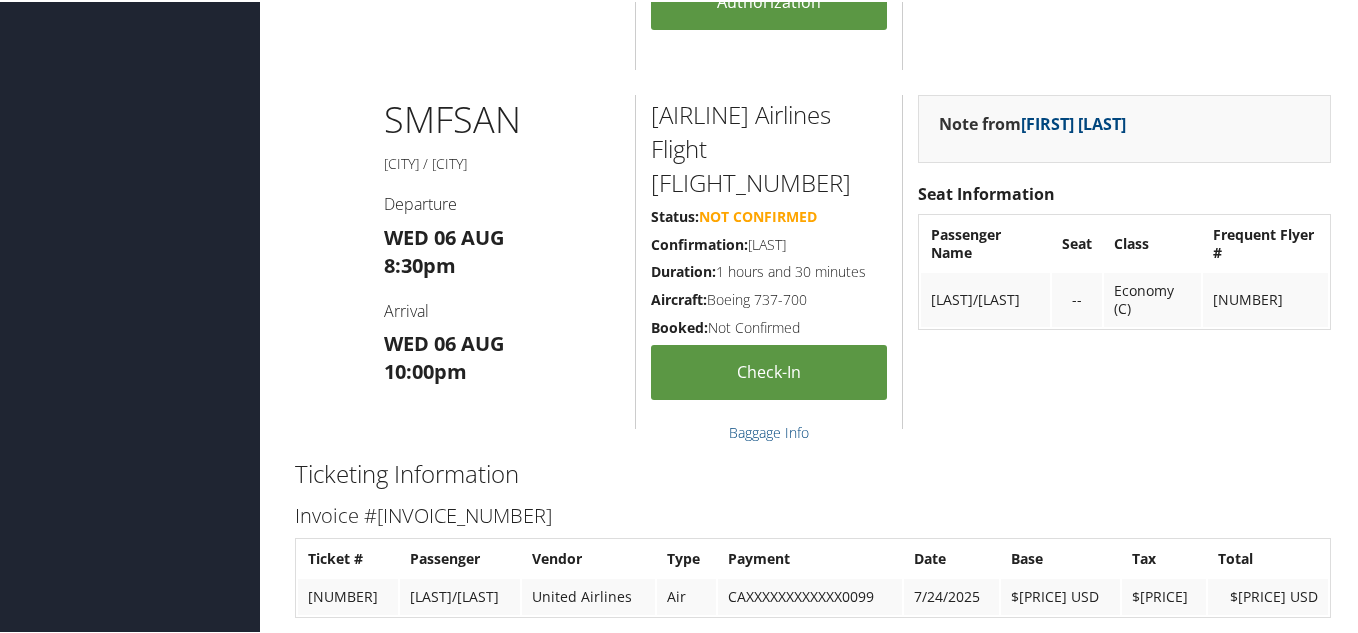 scroll, scrollTop: 1500, scrollLeft: 0, axis: vertical 